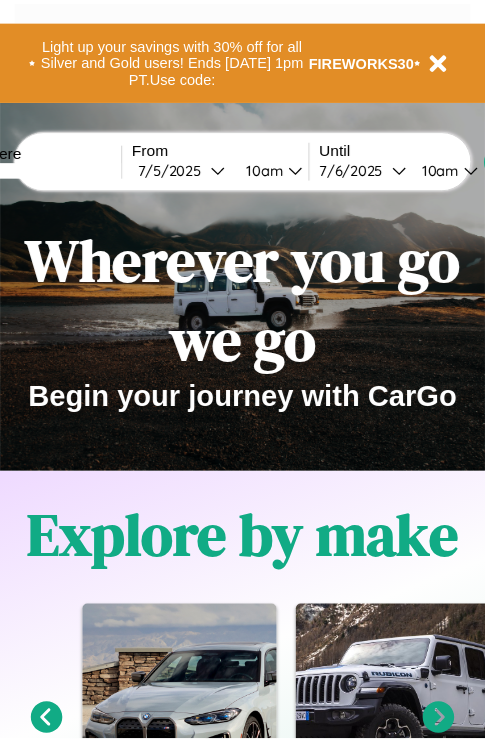 scroll, scrollTop: 0, scrollLeft: 0, axis: both 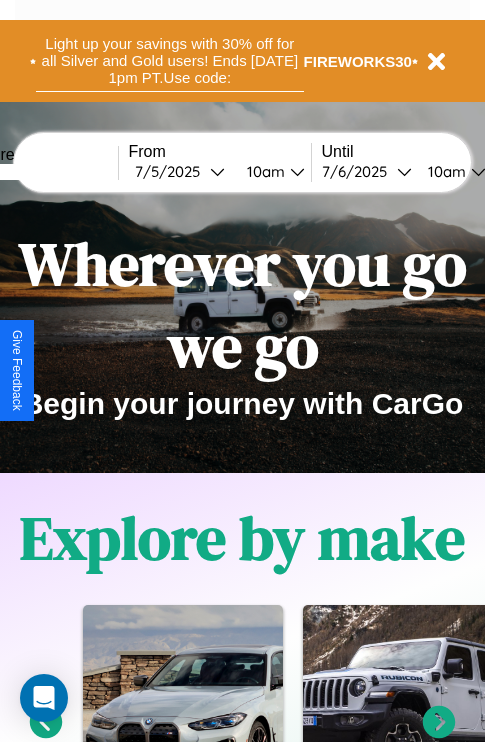 click on "Light up your savings with 30% off for all Silver and Gold users! Ends [DATE] 1pm PT.  Use code:" at bounding box center (170, 61) 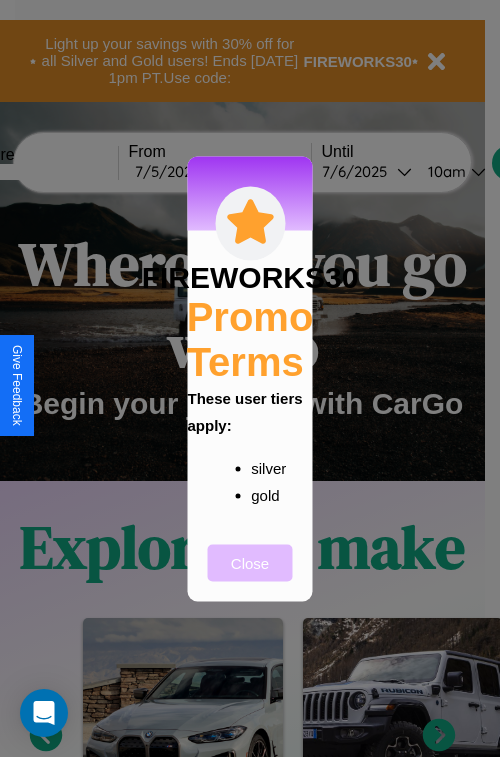 click on "Close" at bounding box center [250, 562] 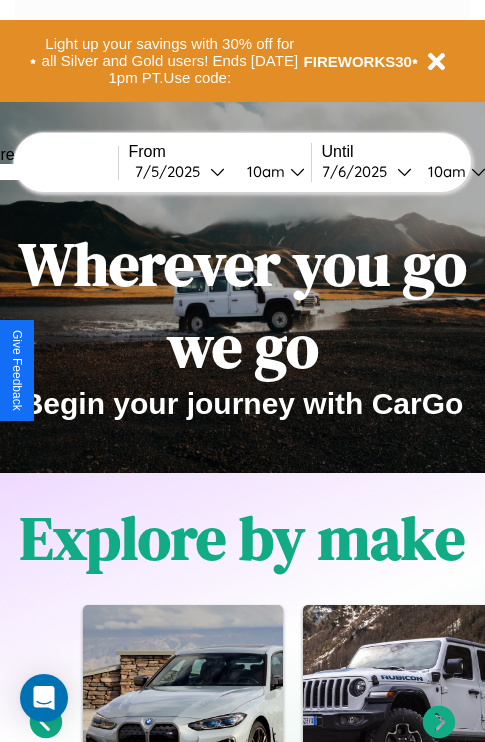 click at bounding box center (43, 172) 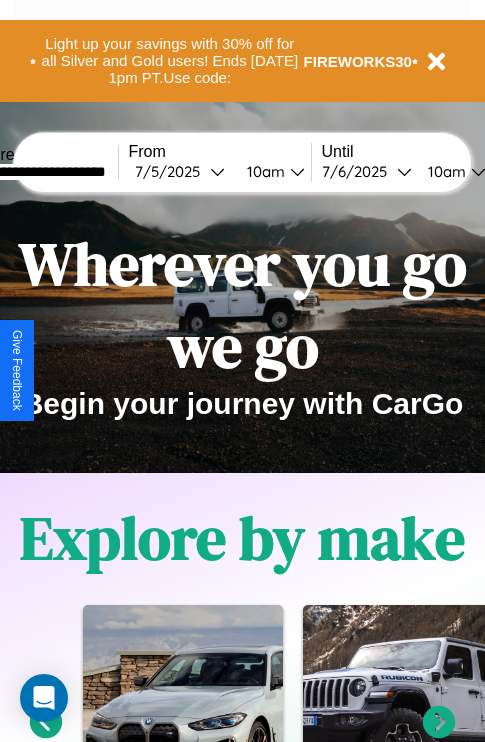 type on "**********" 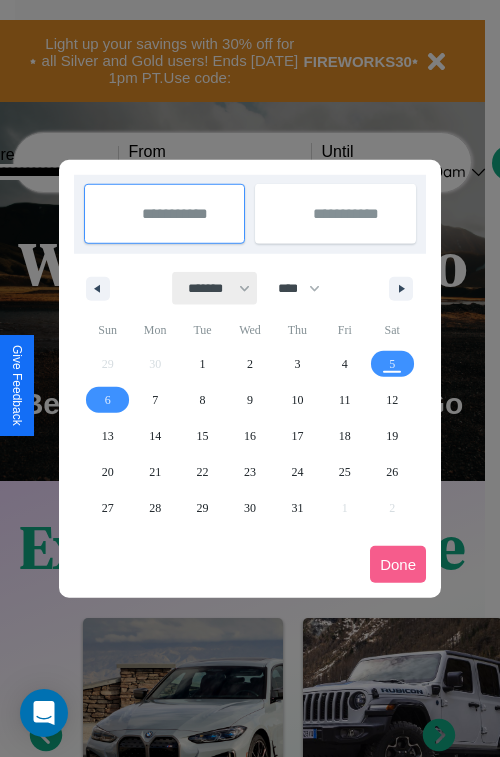 click on "******* ******** ***** ***** *** **** **** ****** ********* ******* ******** ********" at bounding box center [215, 288] 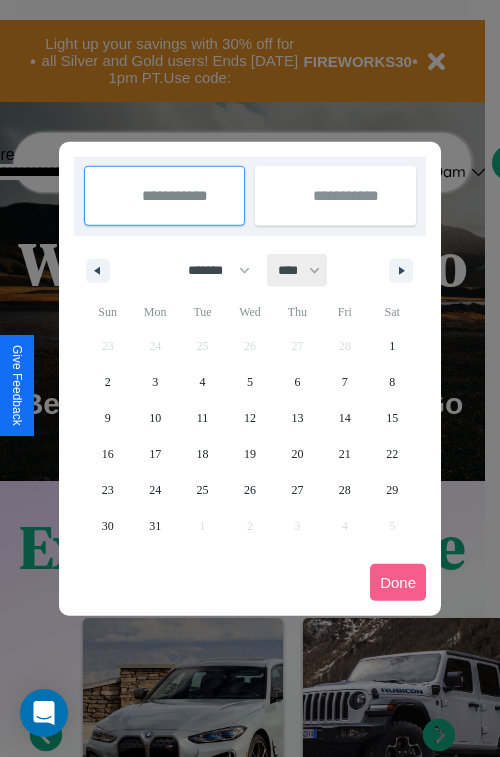 click on "**** **** **** **** **** **** **** **** **** **** **** **** **** **** **** **** **** **** **** **** **** **** **** **** **** **** **** **** **** **** **** **** **** **** **** **** **** **** **** **** **** **** **** **** **** **** **** **** **** **** **** **** **** **** **** **** **** **** **** **** **** **** **** **** **** **** **** **** **** **** **** **** **** **** **** **** **** **** **** **** **** **** **** **** **** **** **** **** **** **** **** **** **** **** **** **** **** **** **** **** **** **** **** **** **** **** **** **** **** **** **** **** **** **** **** **** **** **** **** **** ****" at bounding box center [298, 270] 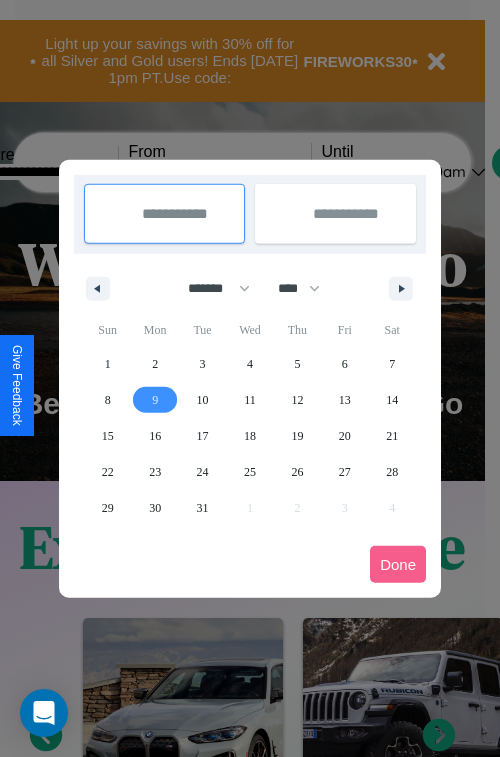 click on "9" at bounding box center (155, 400) 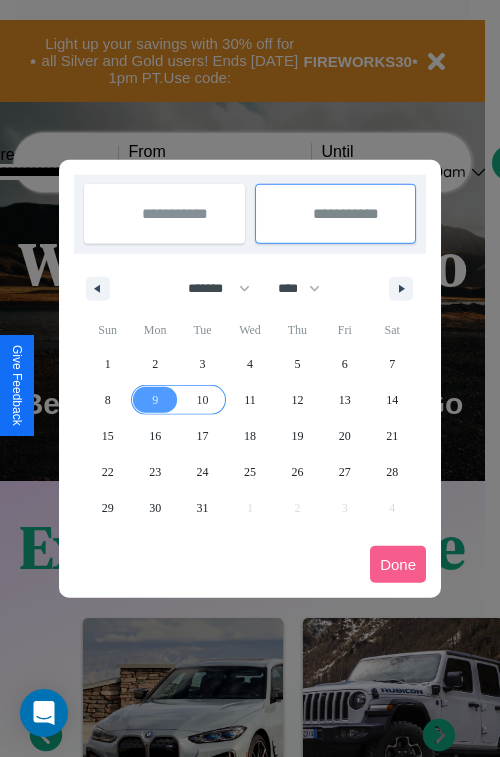 click on "10" at bounding box center [203, 400] 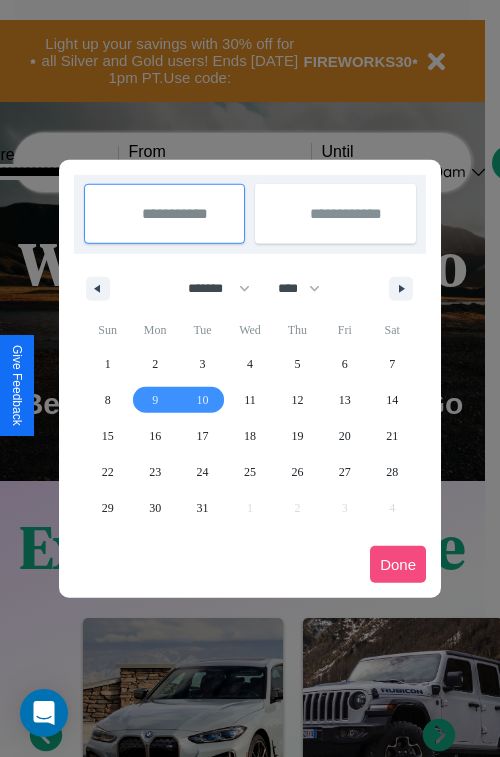 click on "Done" at bounding box center (398, 564) 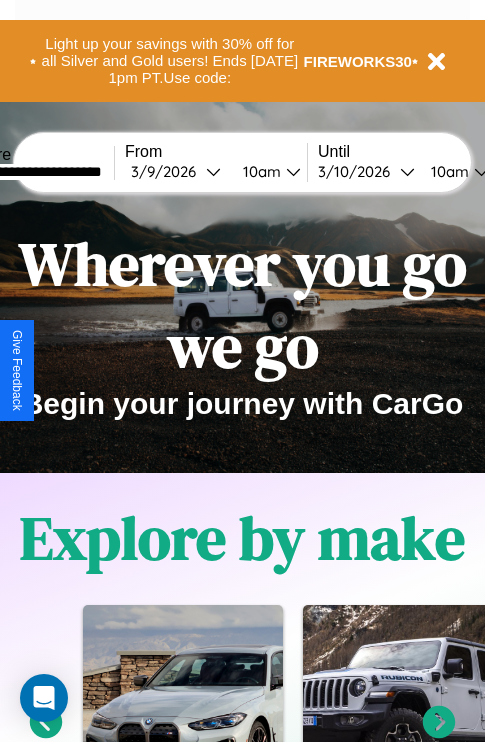 scroll, scrollTop: 0, scrollLeft: 71, axis: horizontal 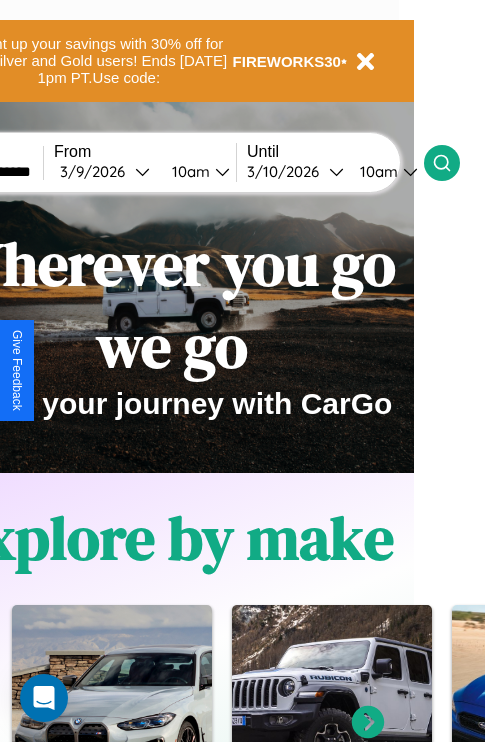 click 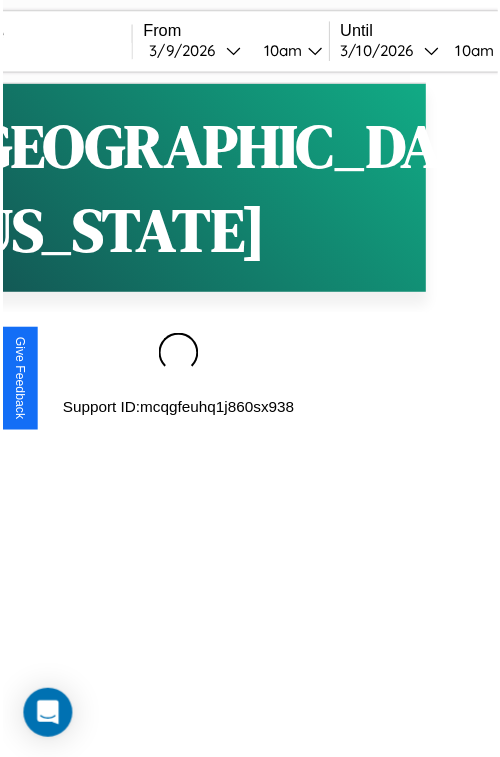 scroll, scrollTop: 0, scrollLeft: 0, axis: both 